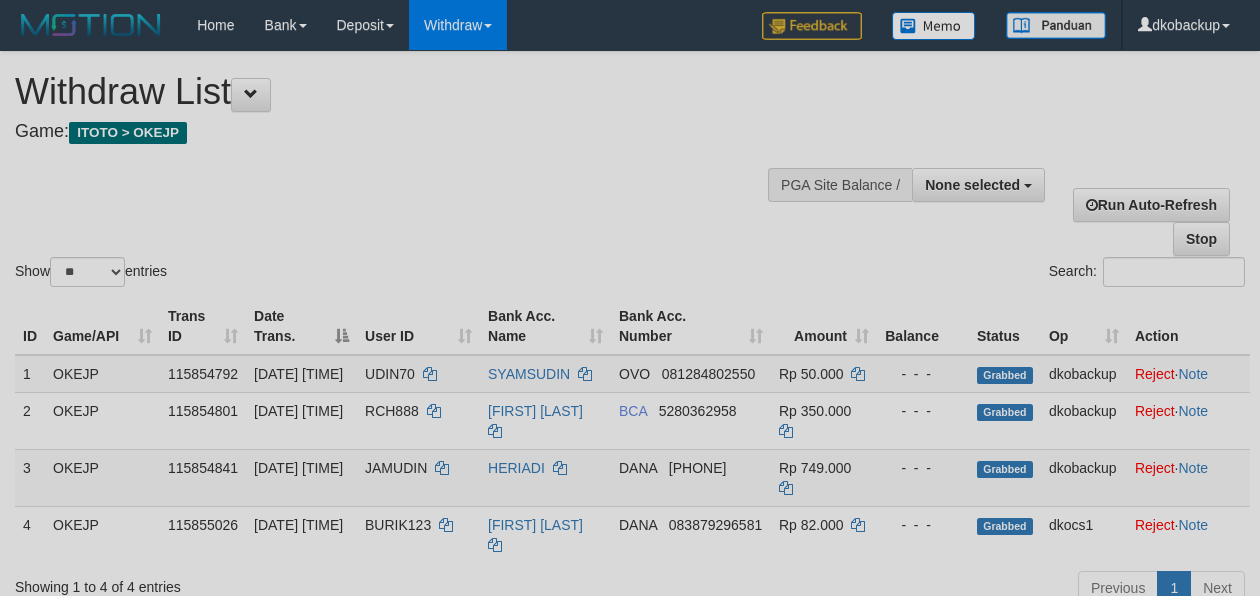 select 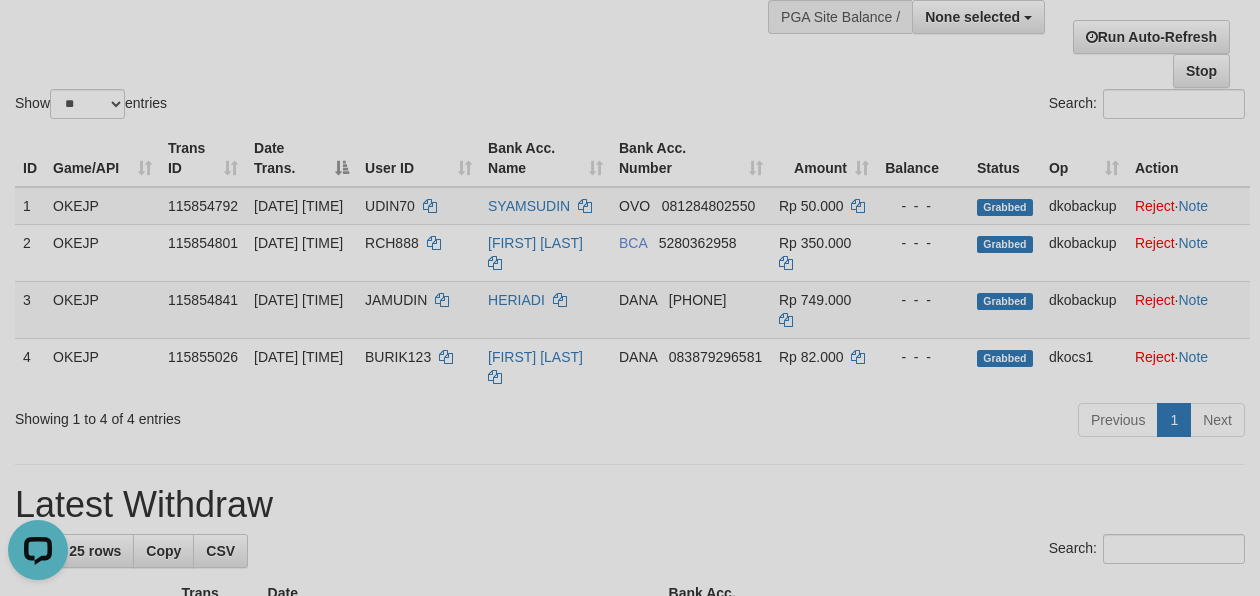 scroll, scrollTop: 0, scrollLeft: 0, axis: both 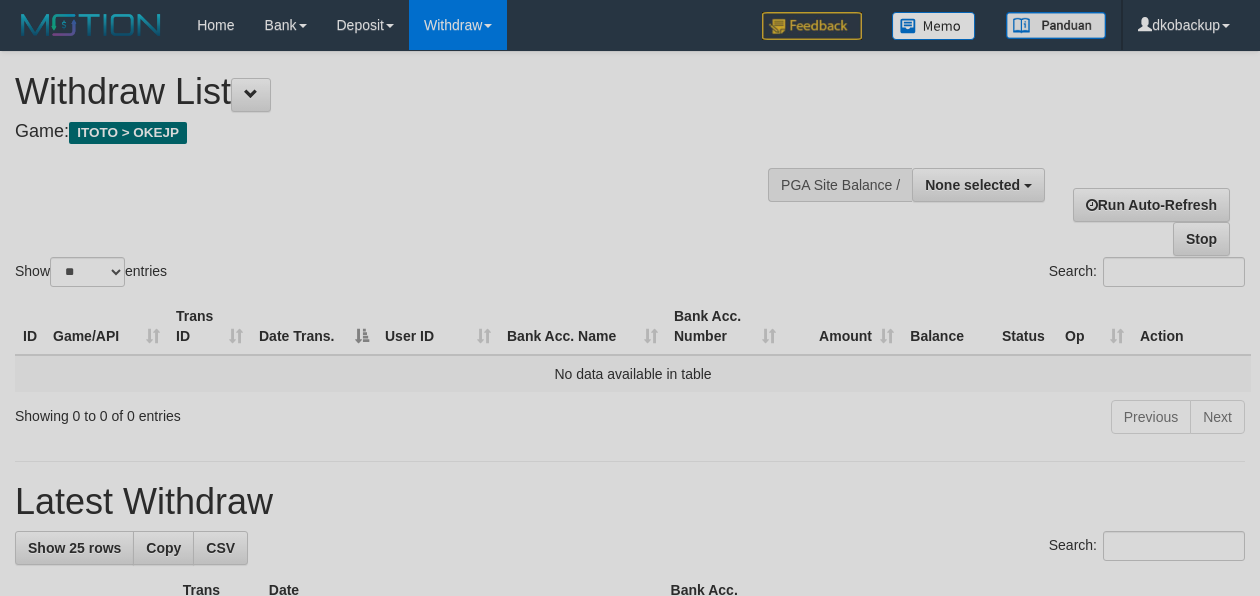select 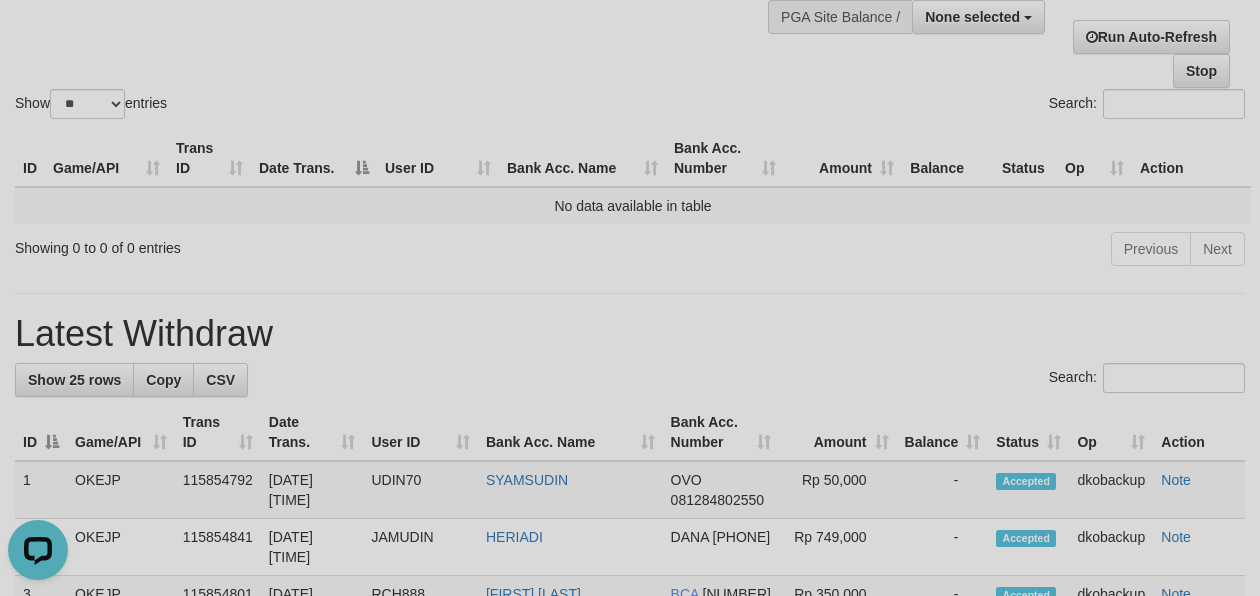 scroll, scrollTop: 0, scrollLeft: 0, axis: both 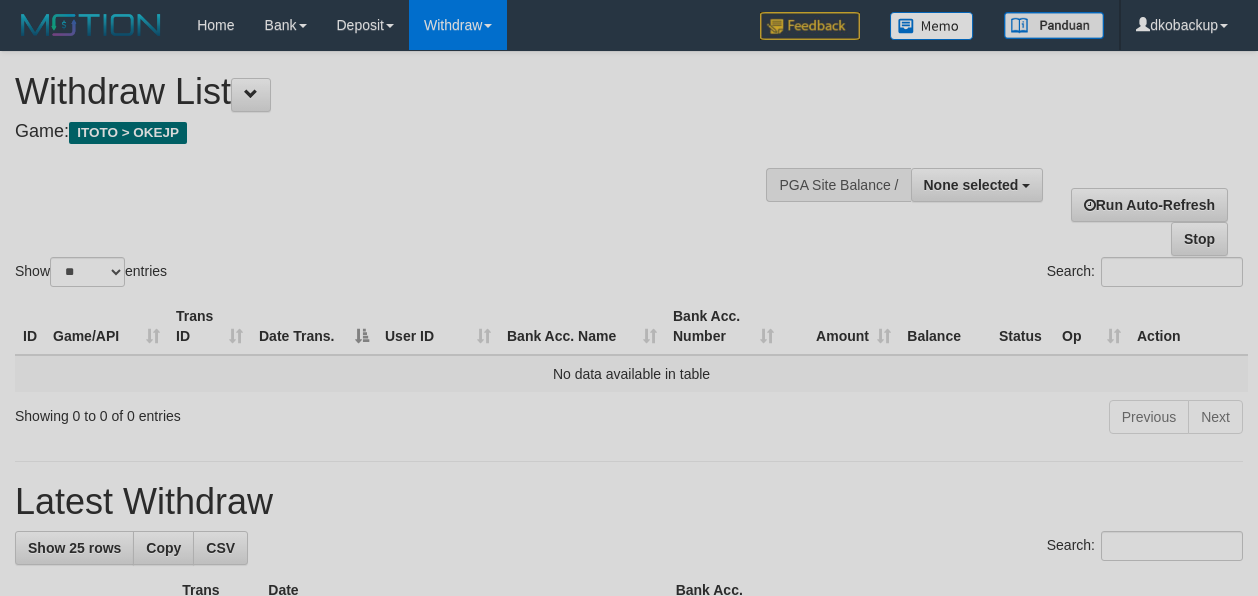 select 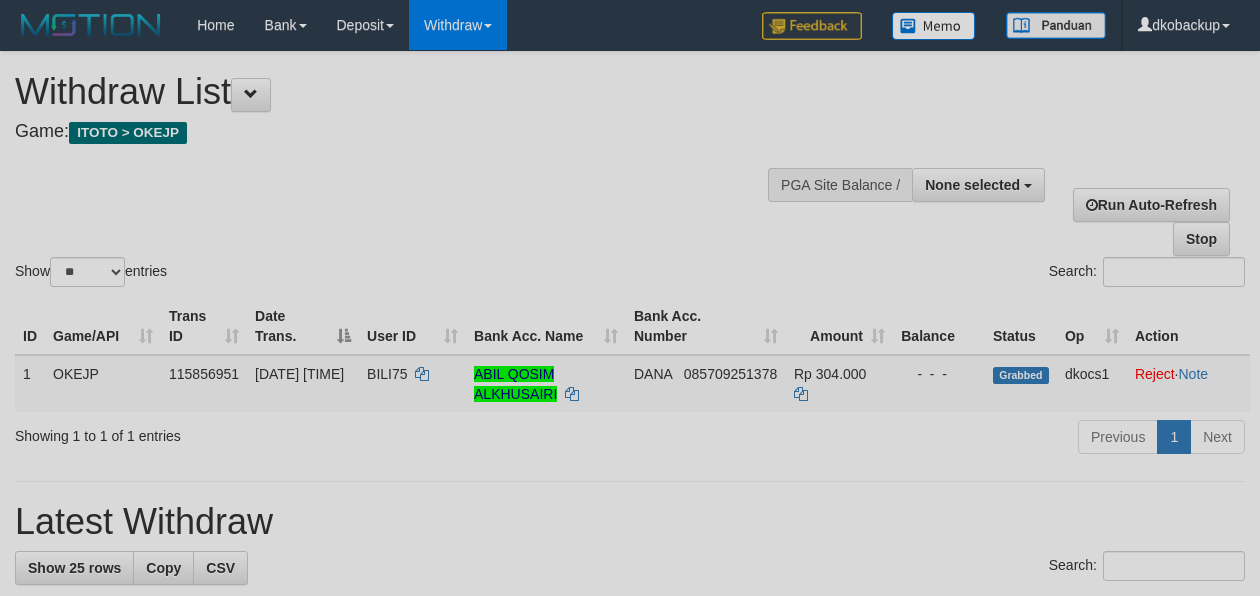 select 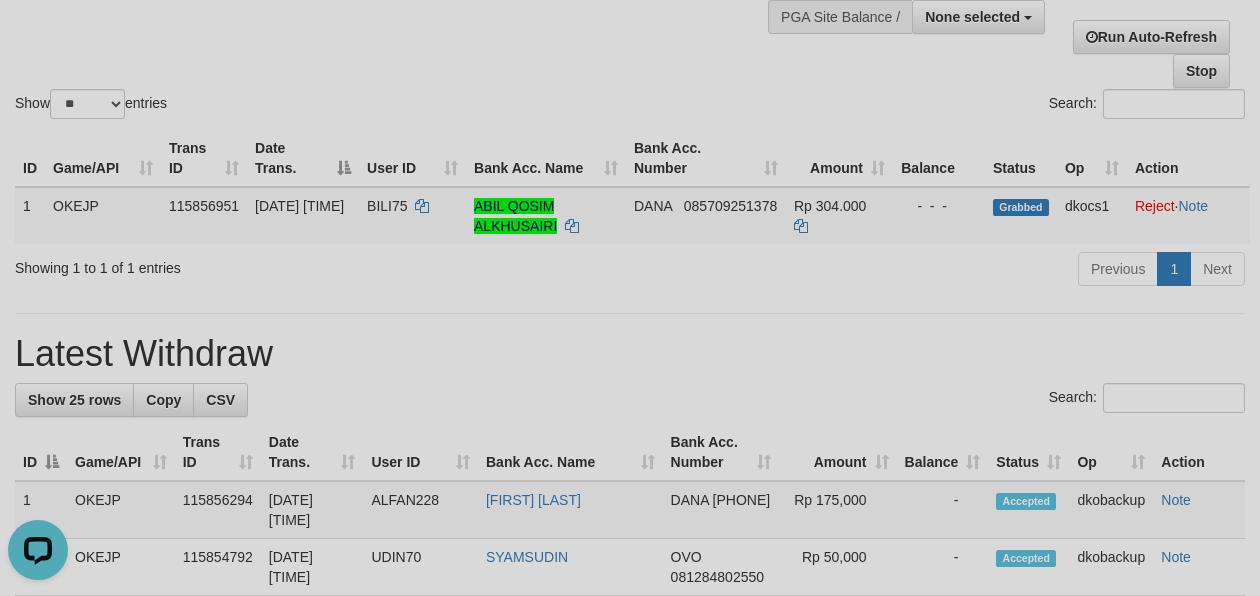 scroll, scrollTop: 0, scrollLeft: 0, axis: both 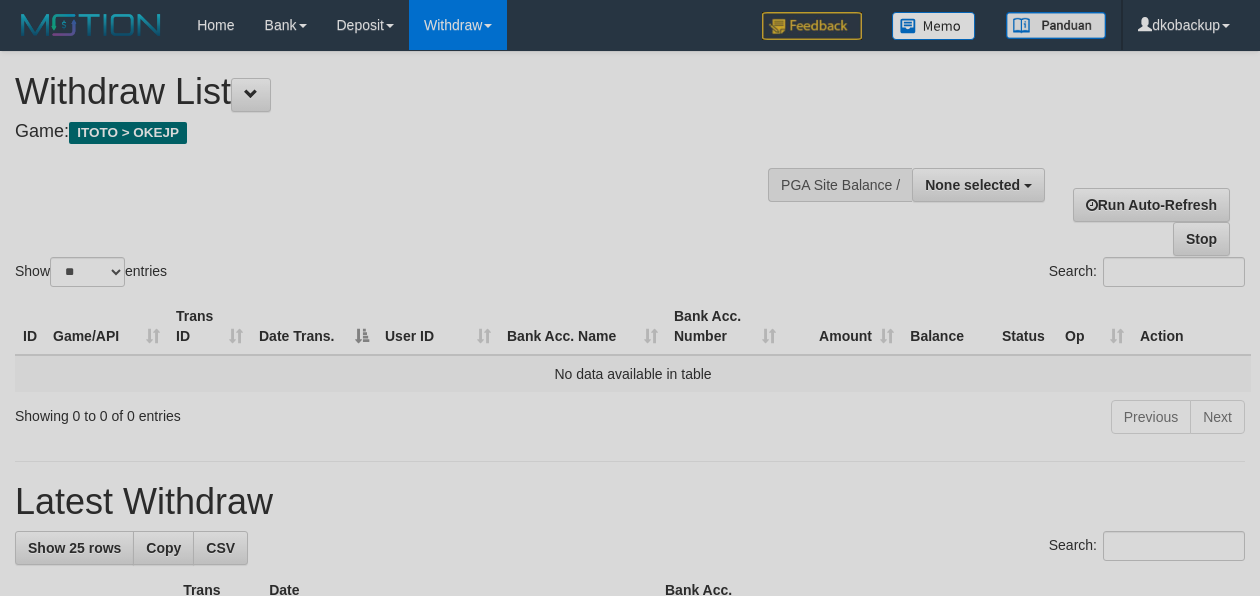 select 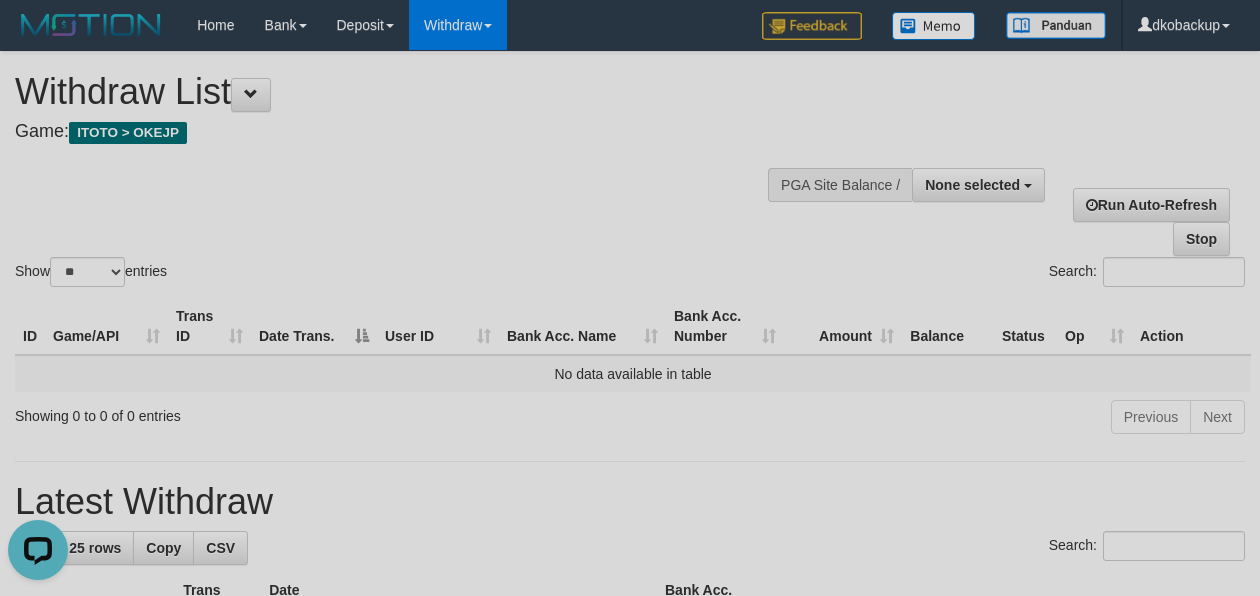 scroll, scrollTop: 0, scrollLeft: 0, axis: both 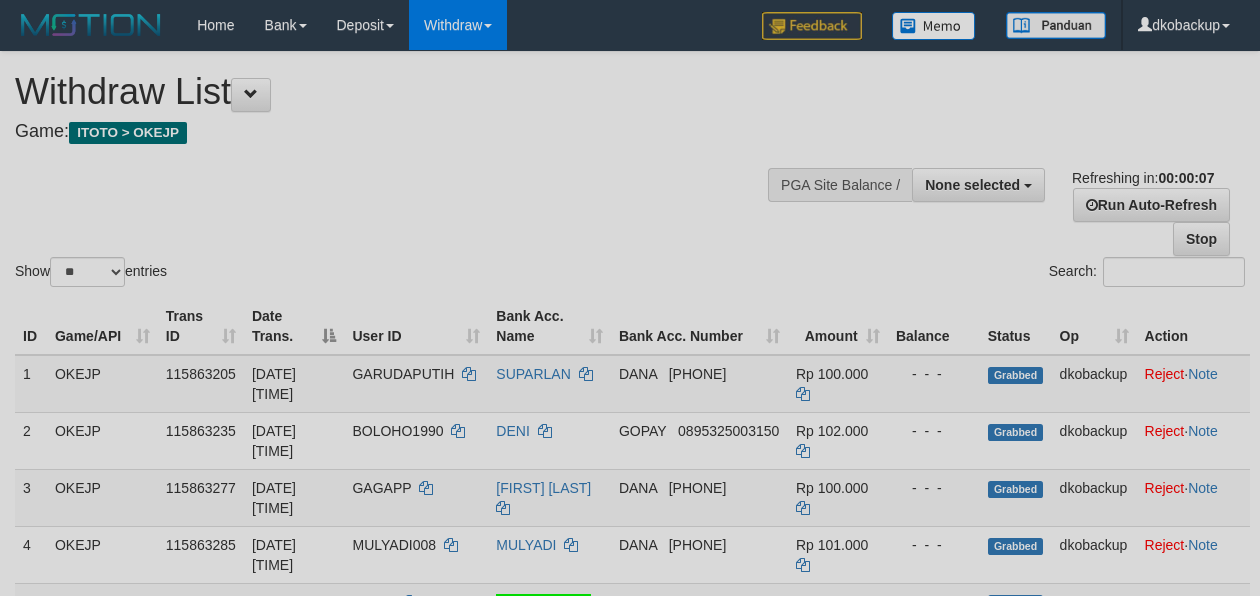 select 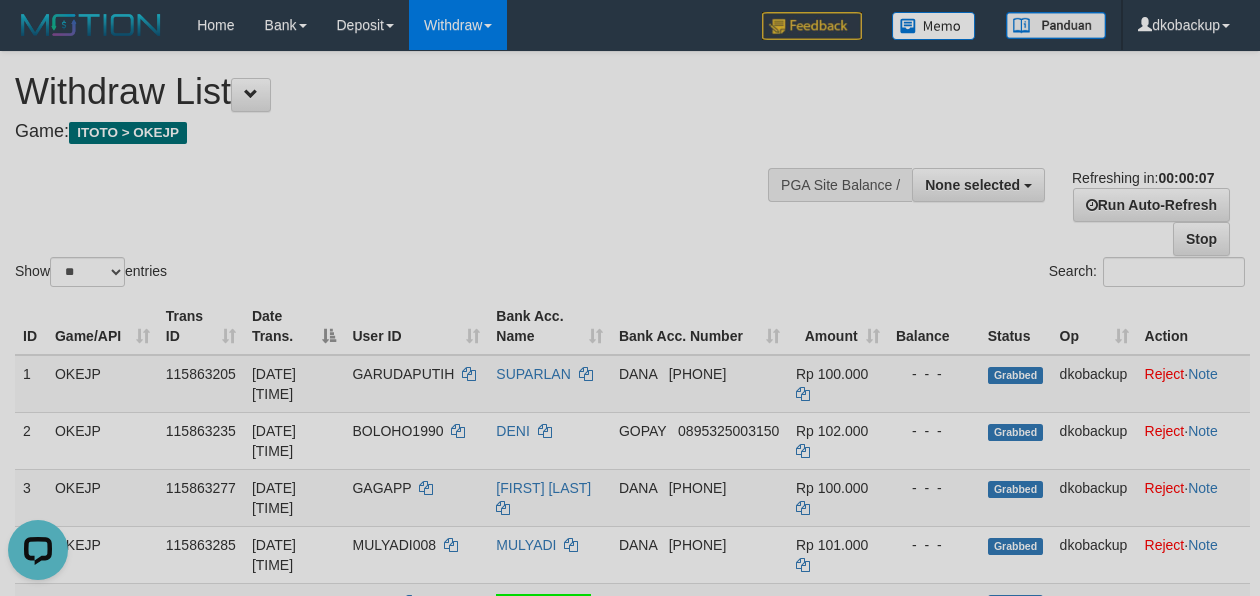 scroll, scrollTop: 0, scrollLeft: 0, axis: both 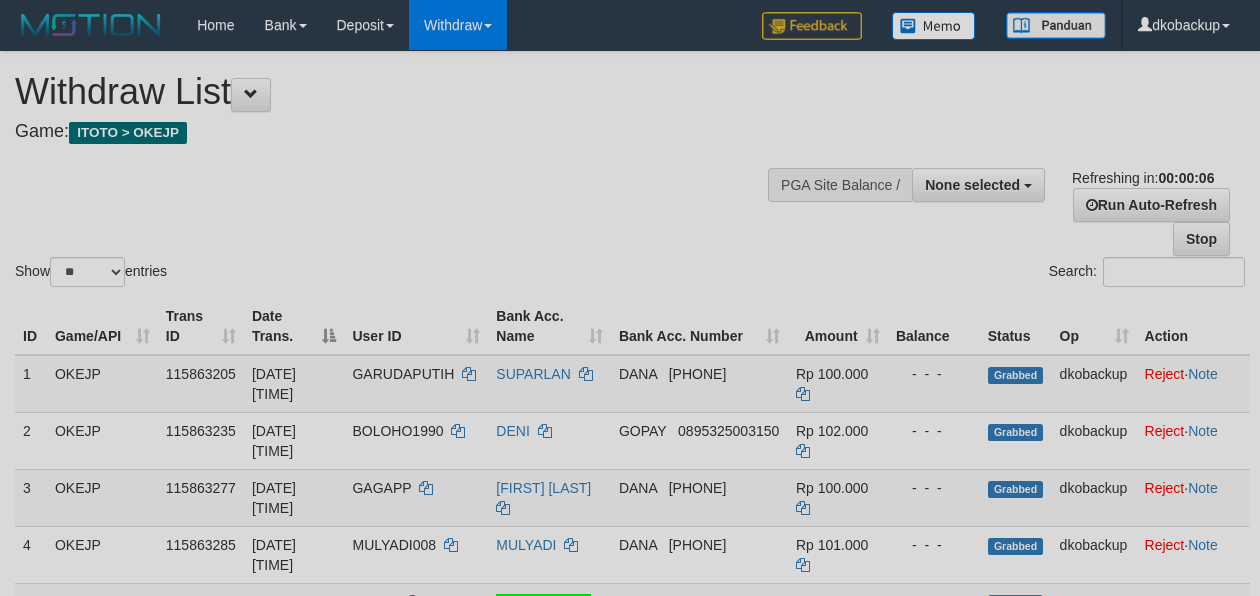 select 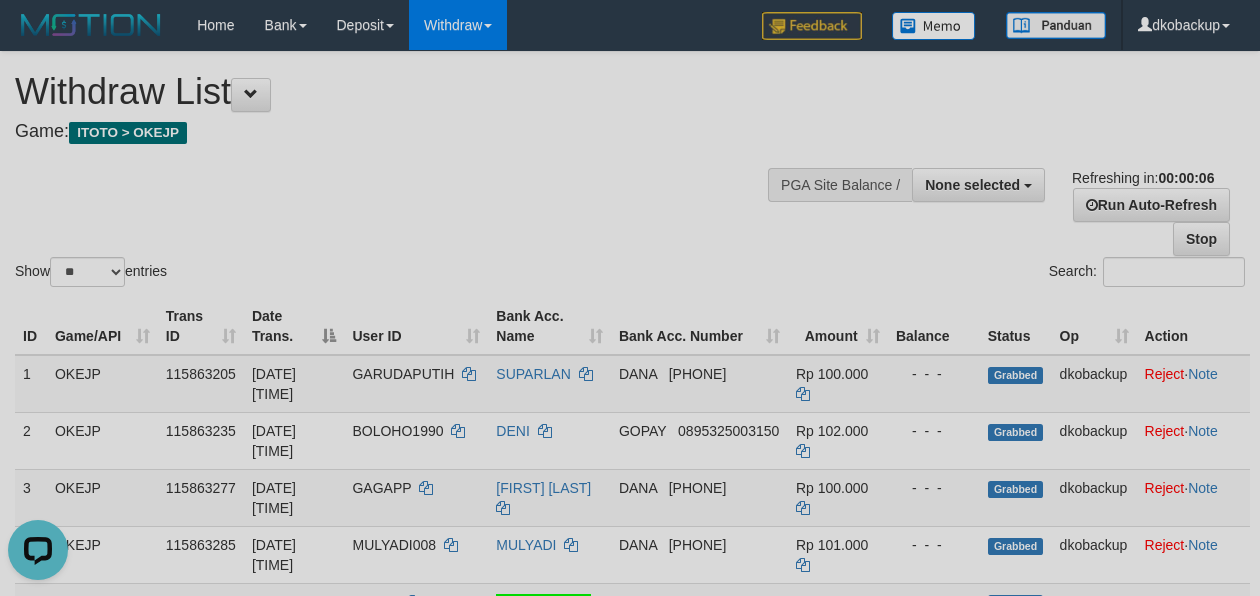 scroll, scrollTop: 0, scrollLeft: 0, axis: both 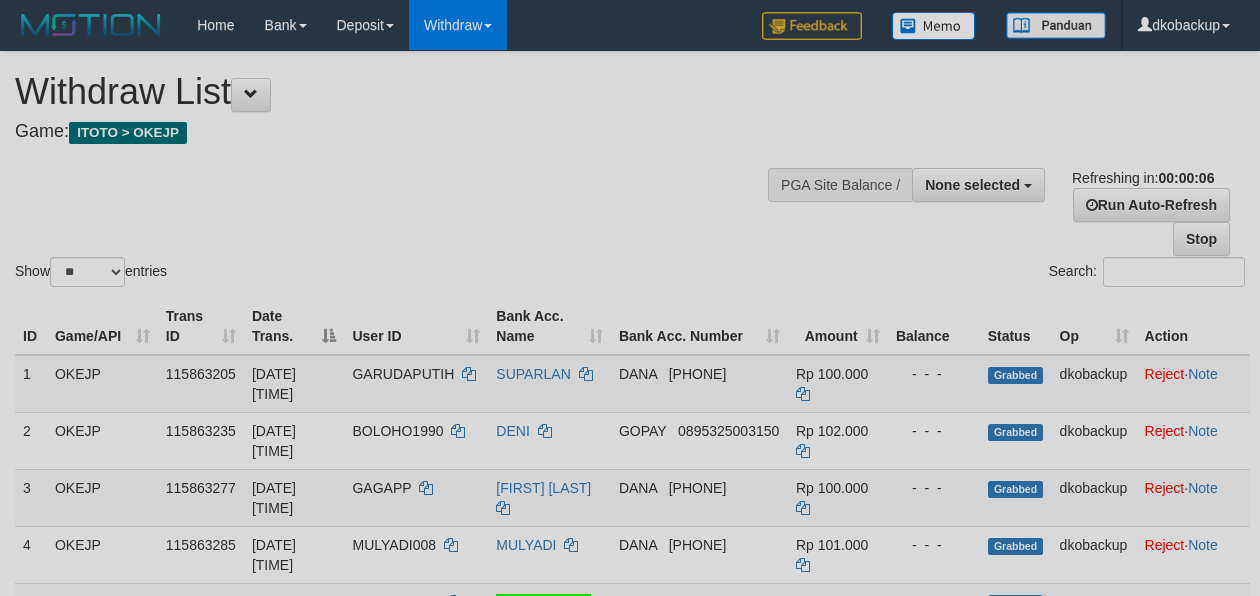 select 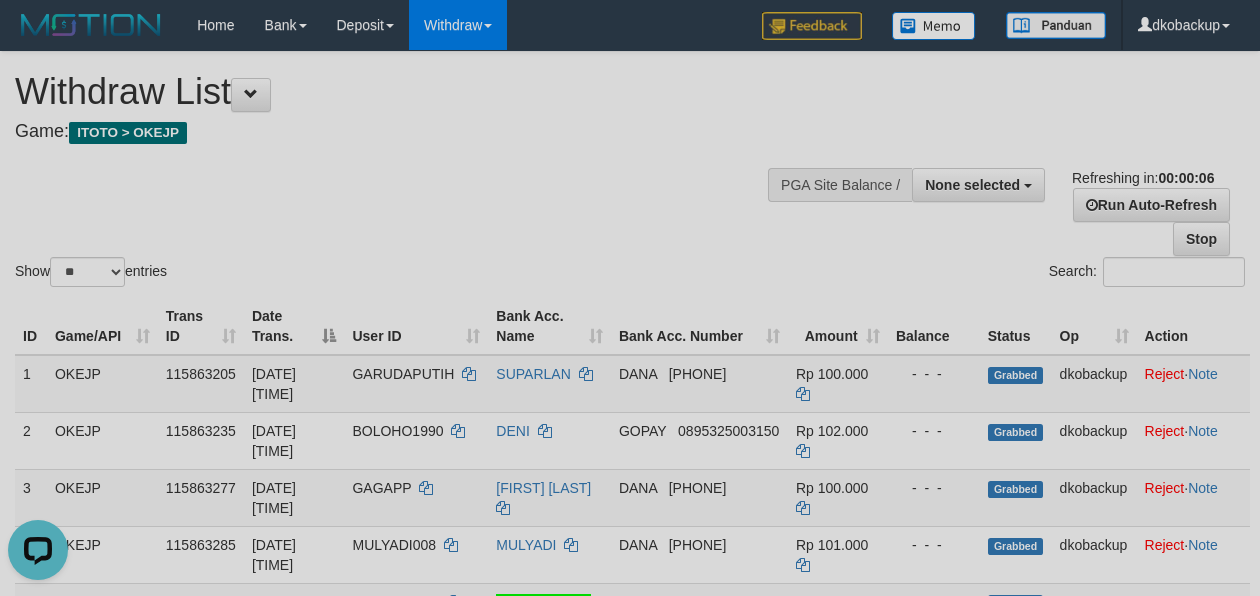 scroll, scrollTop: 0, scrollLeft: 0, axis: both 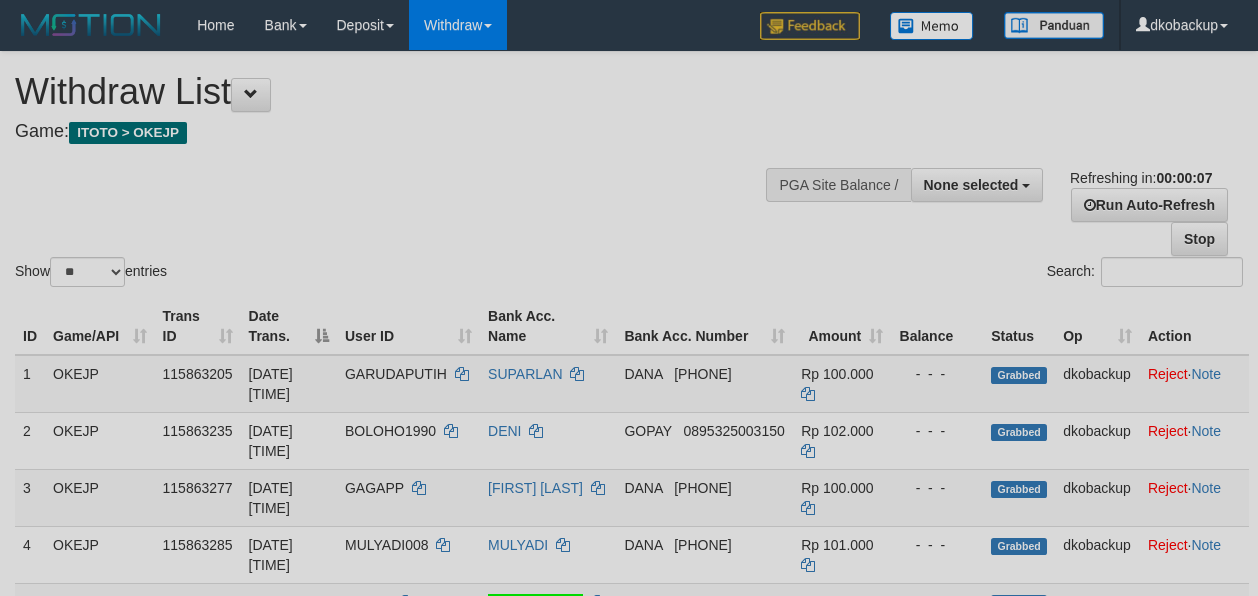 select 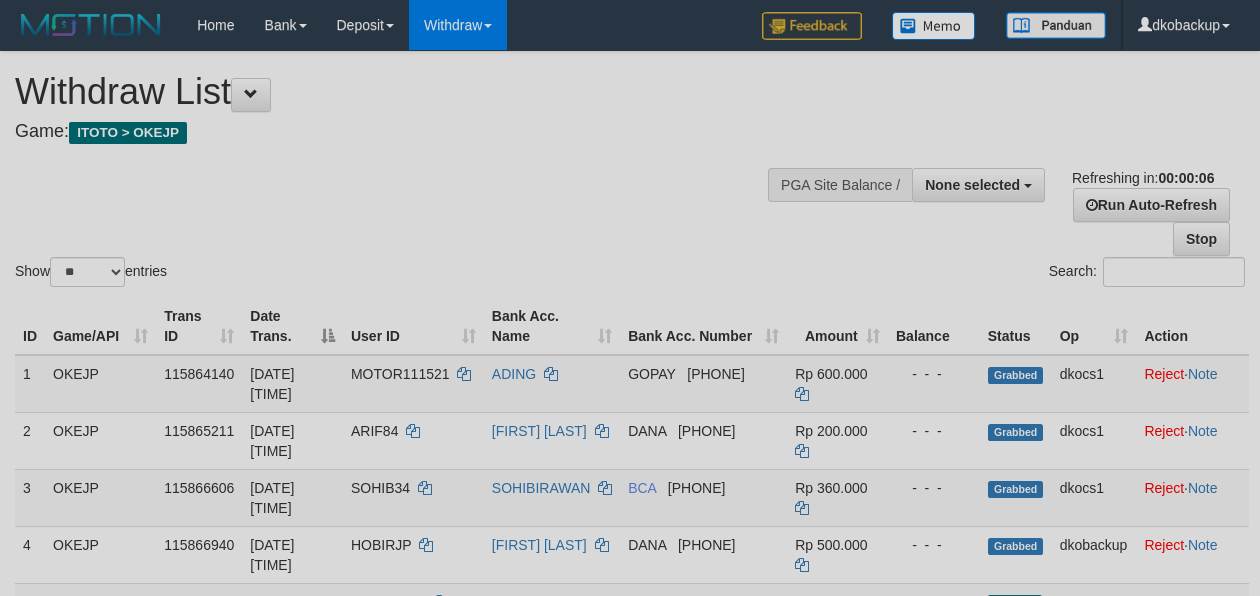 select 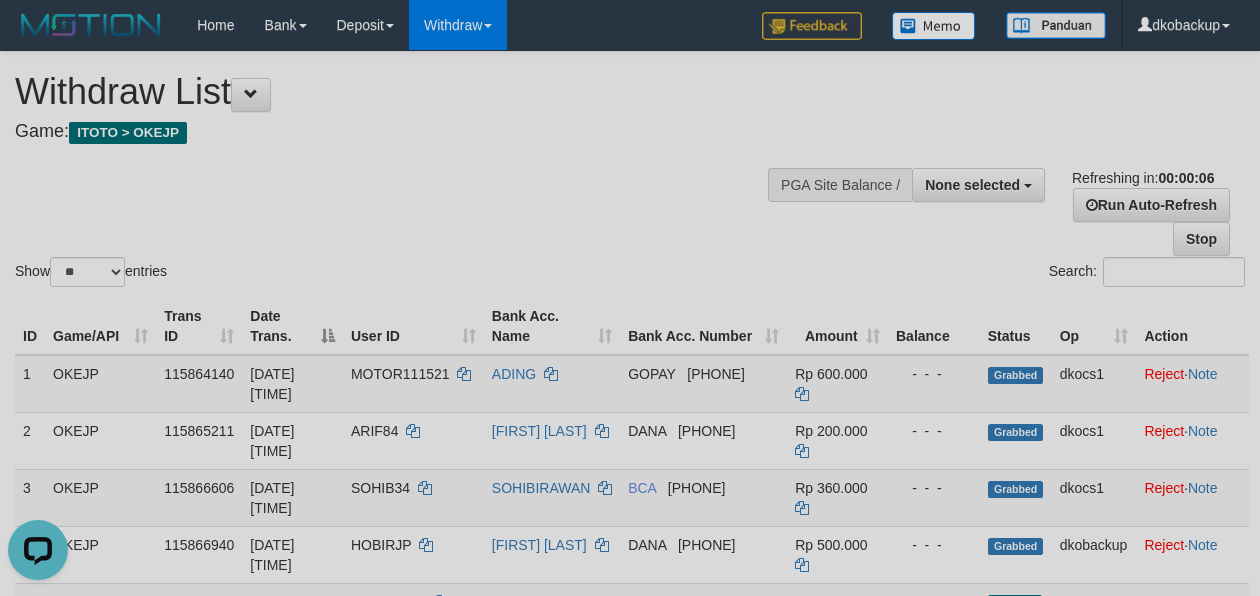 scroll, scrollTop: 0, scrollLeft: 0, axis: both 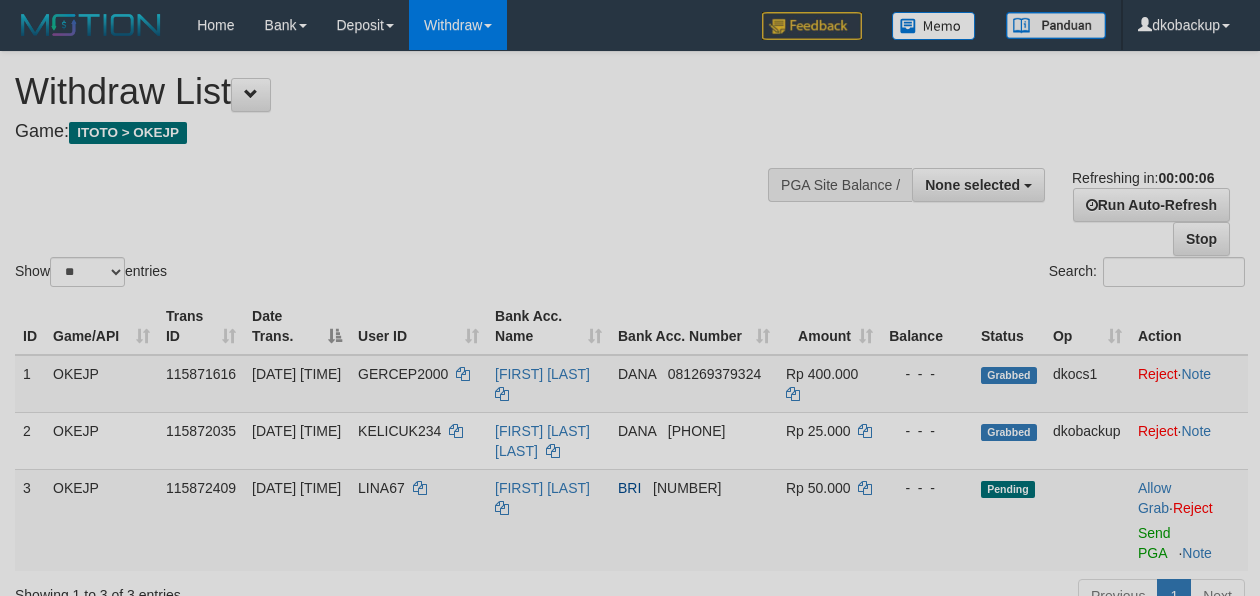 select 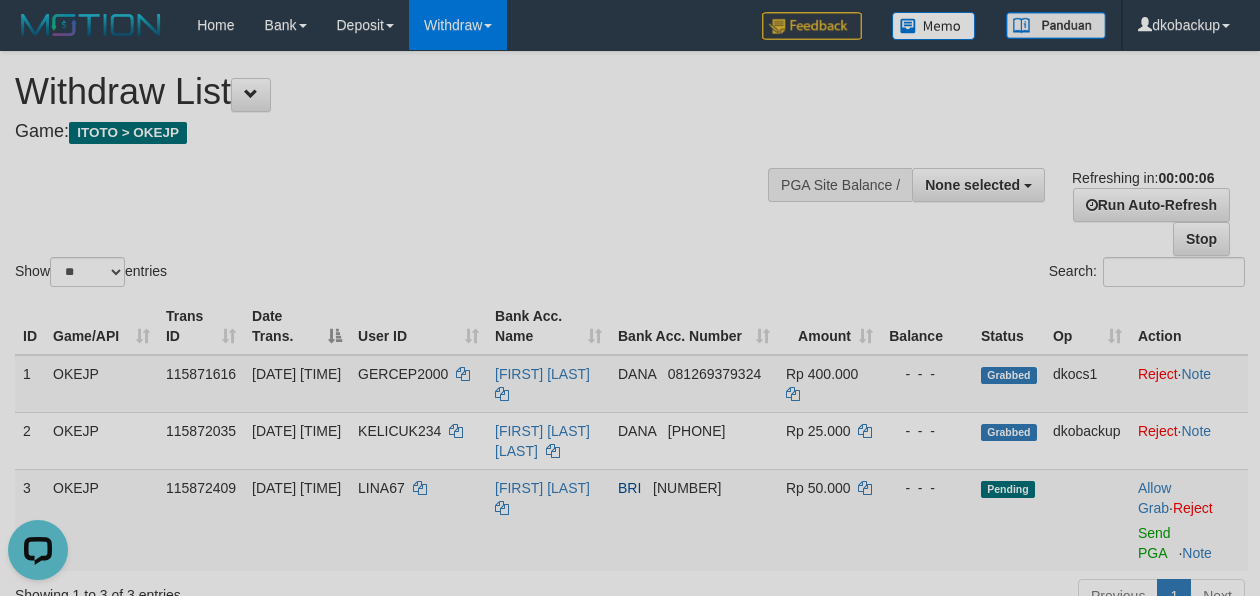 scroll, scrollTop: 0, scrollLeft: 0, axis: both 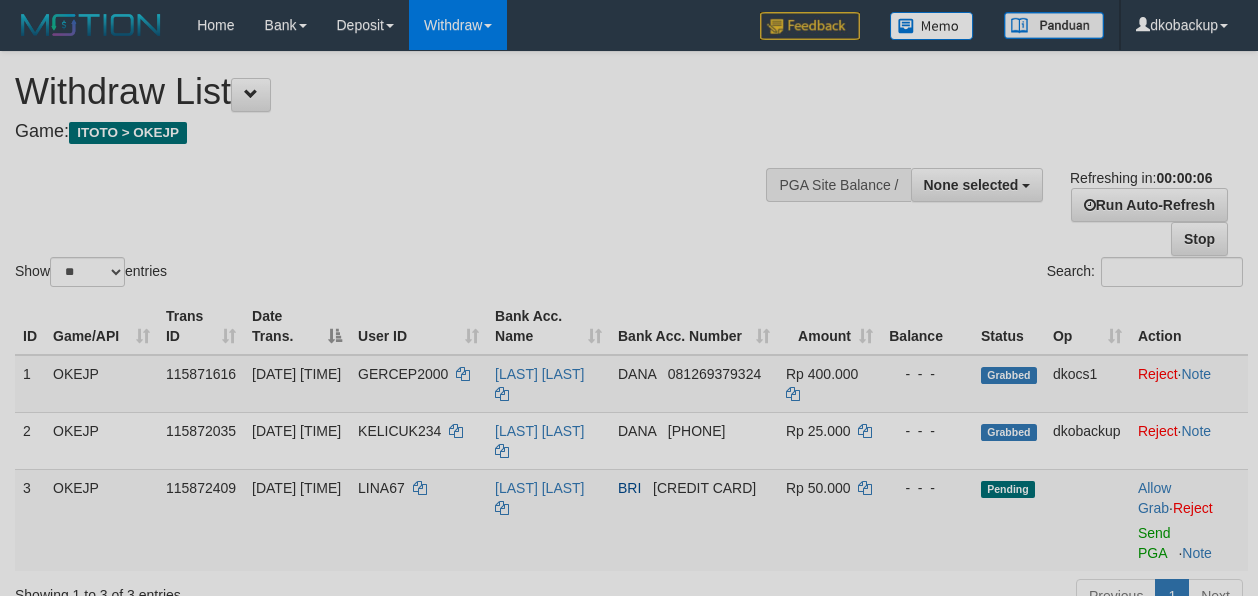 select 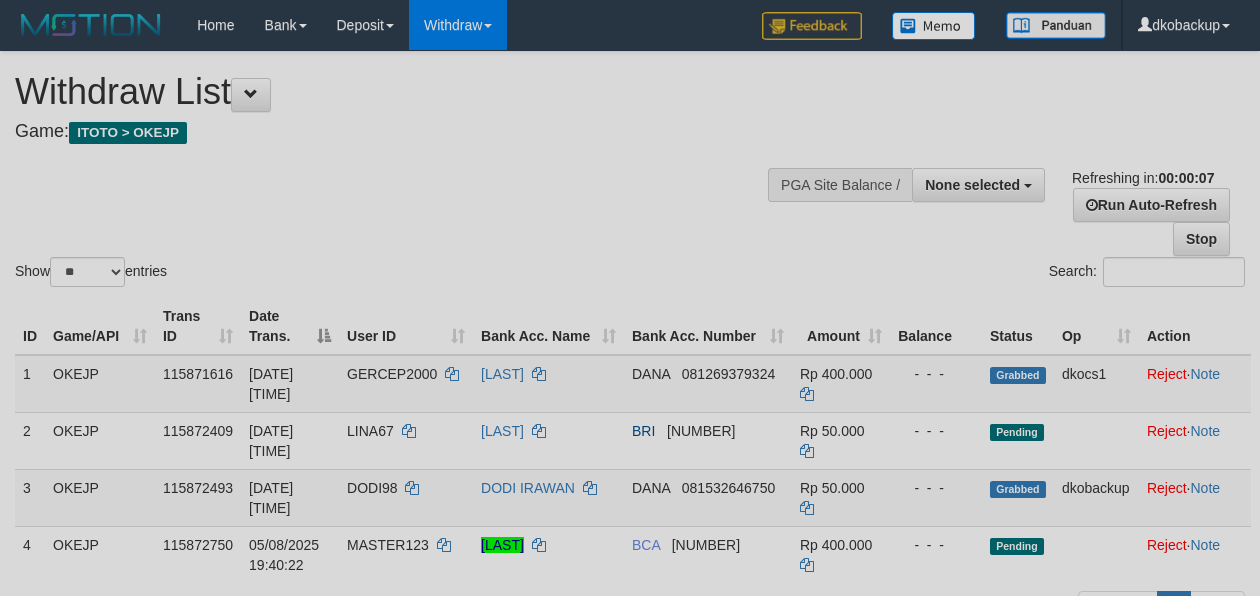 select 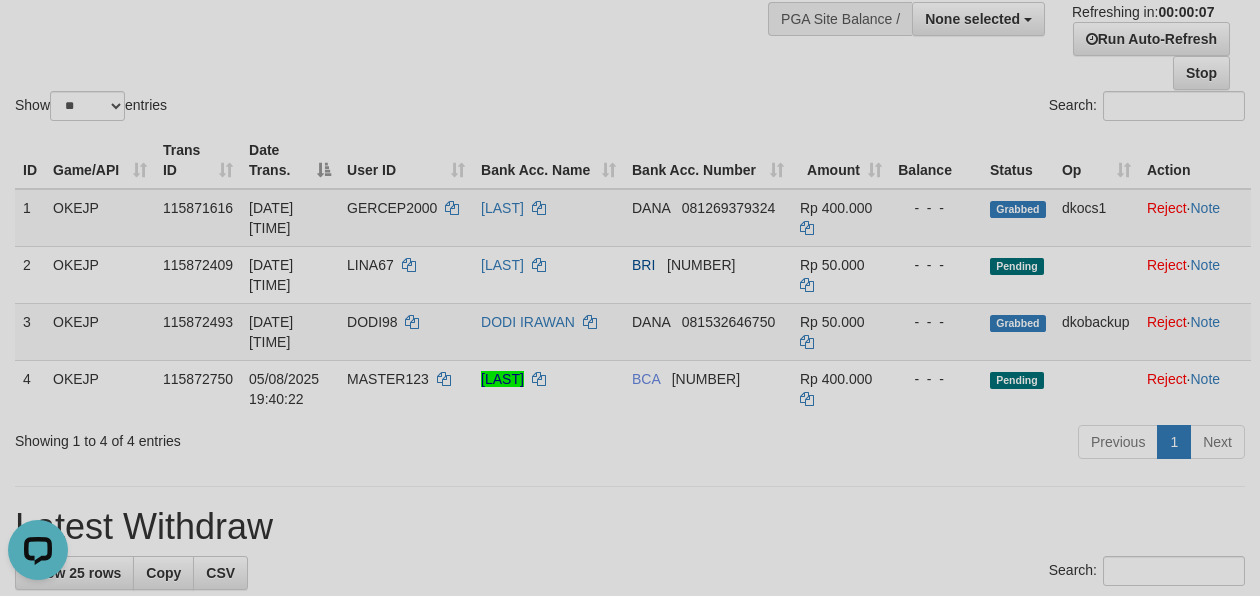 scroll, scrollTop: 0, scrollLeft: 0, axis: both 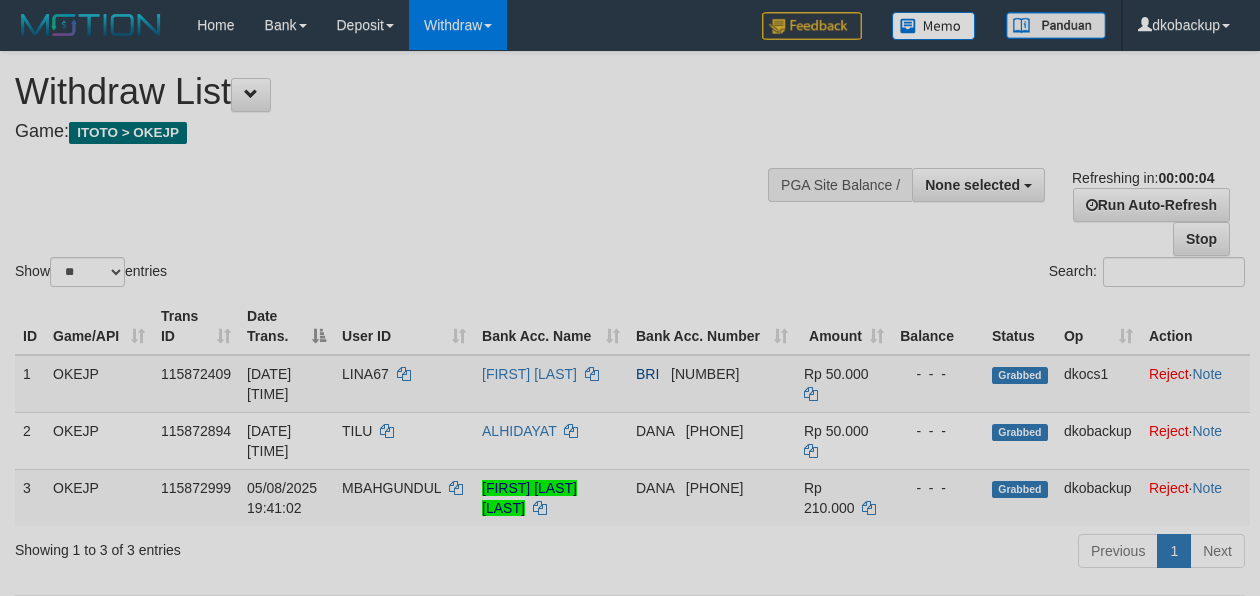 select 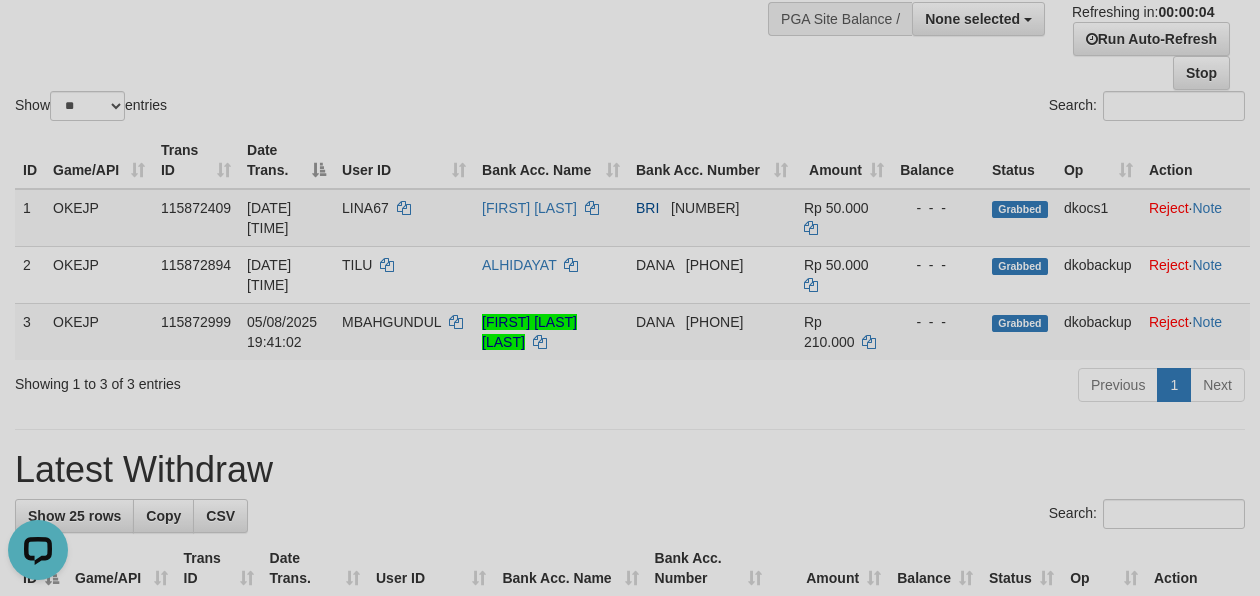 scroll, scrollTop: 0, scrollLeft: 0, axis: both 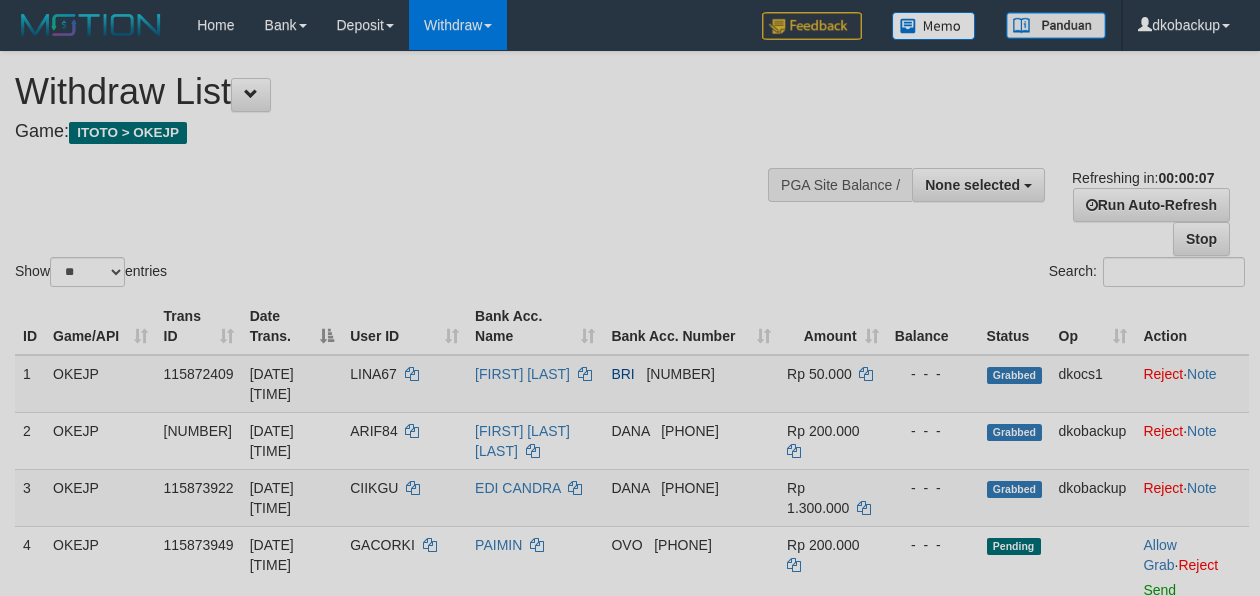 select 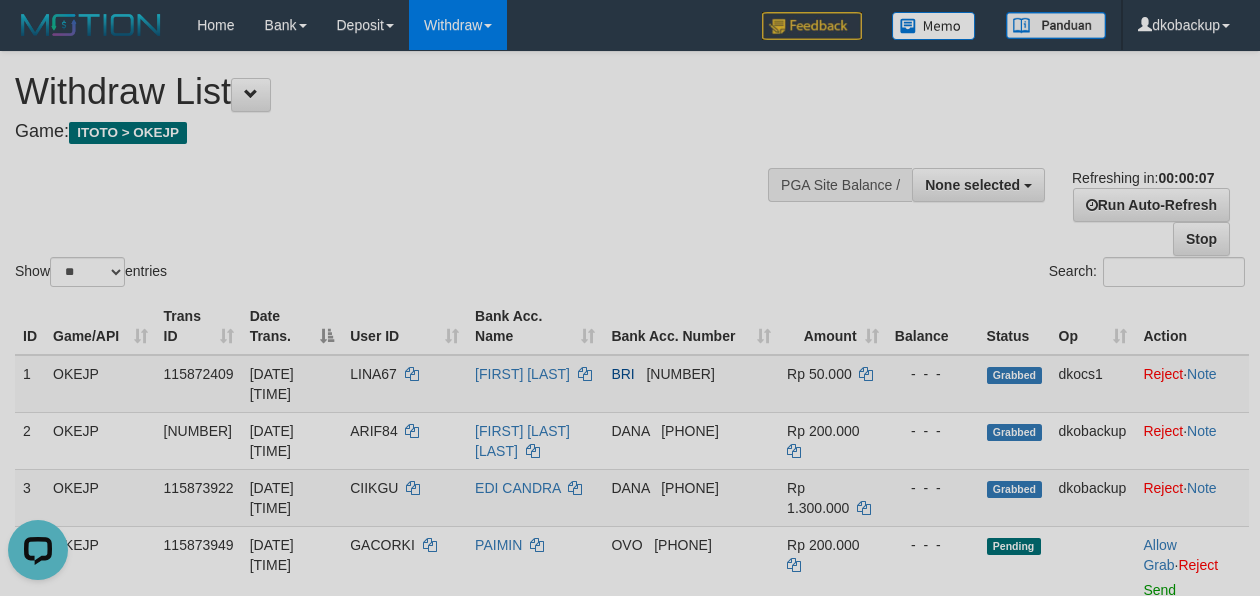 scroll, scrollTop: 0, scrollLeft: 0, axis: both 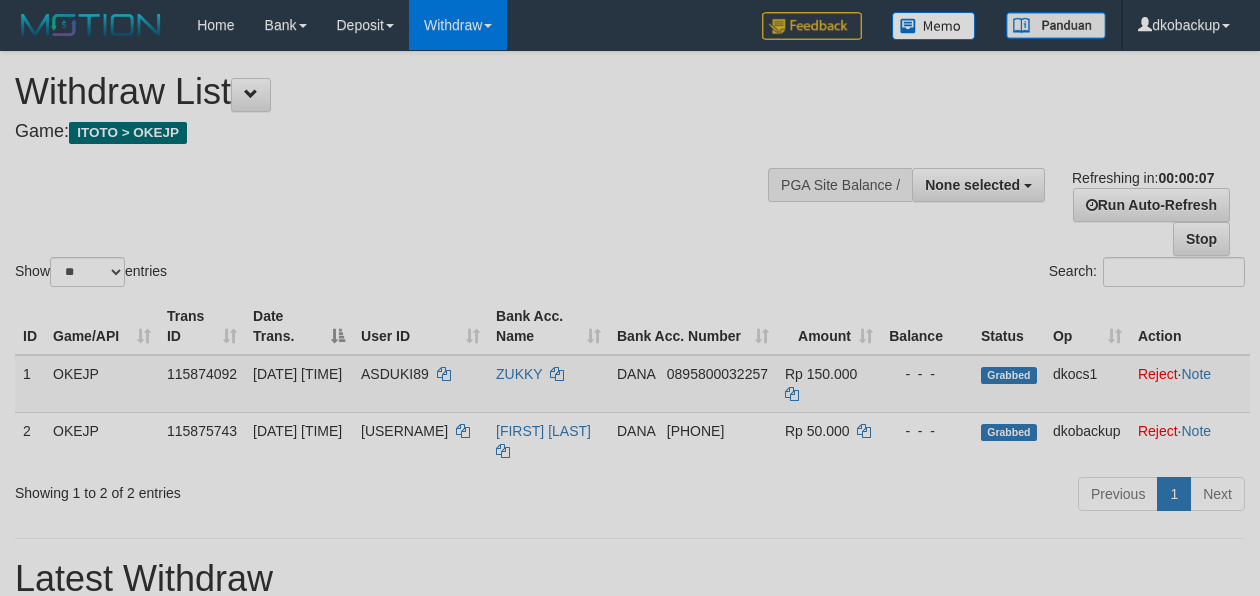 select 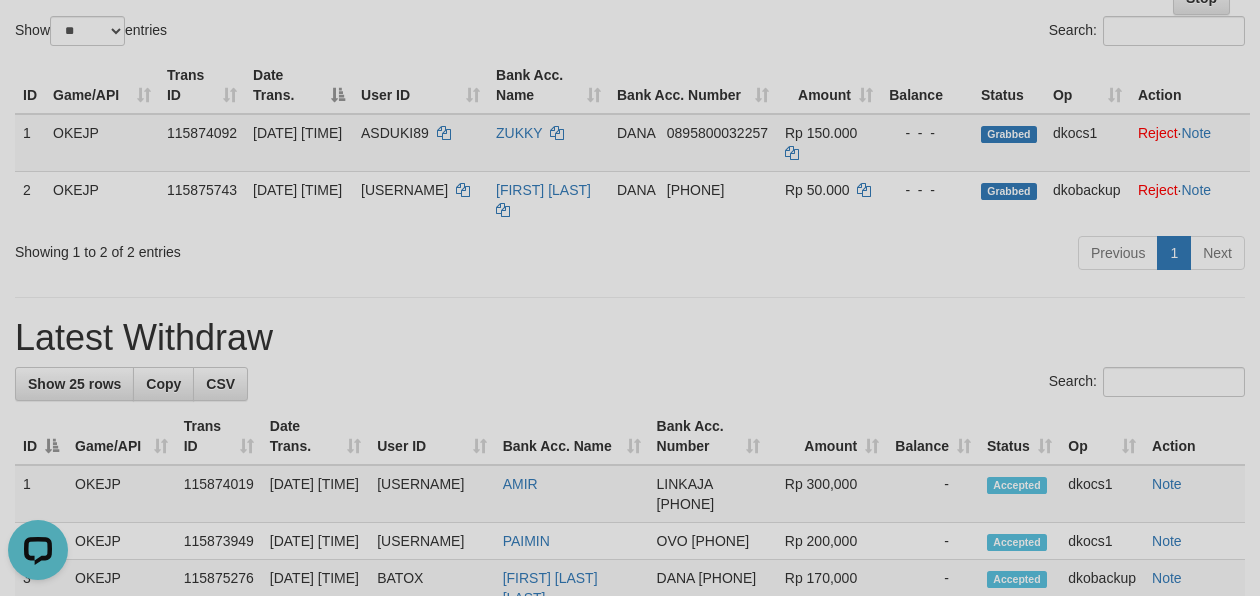 scroll, scrollTop: 0, scrollLeft: 0, axis: both 